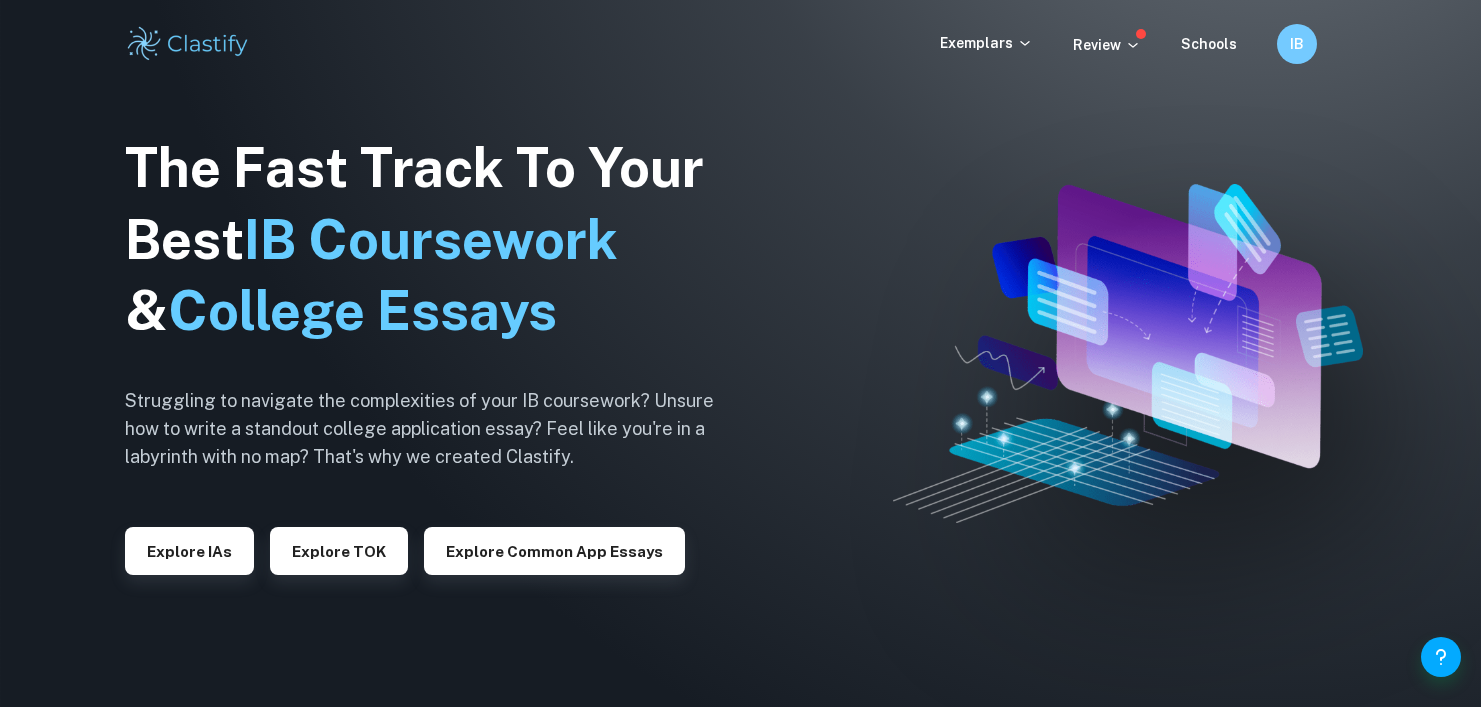 scroll, scrollTop: 0, scrollLeft: 0, axis: both 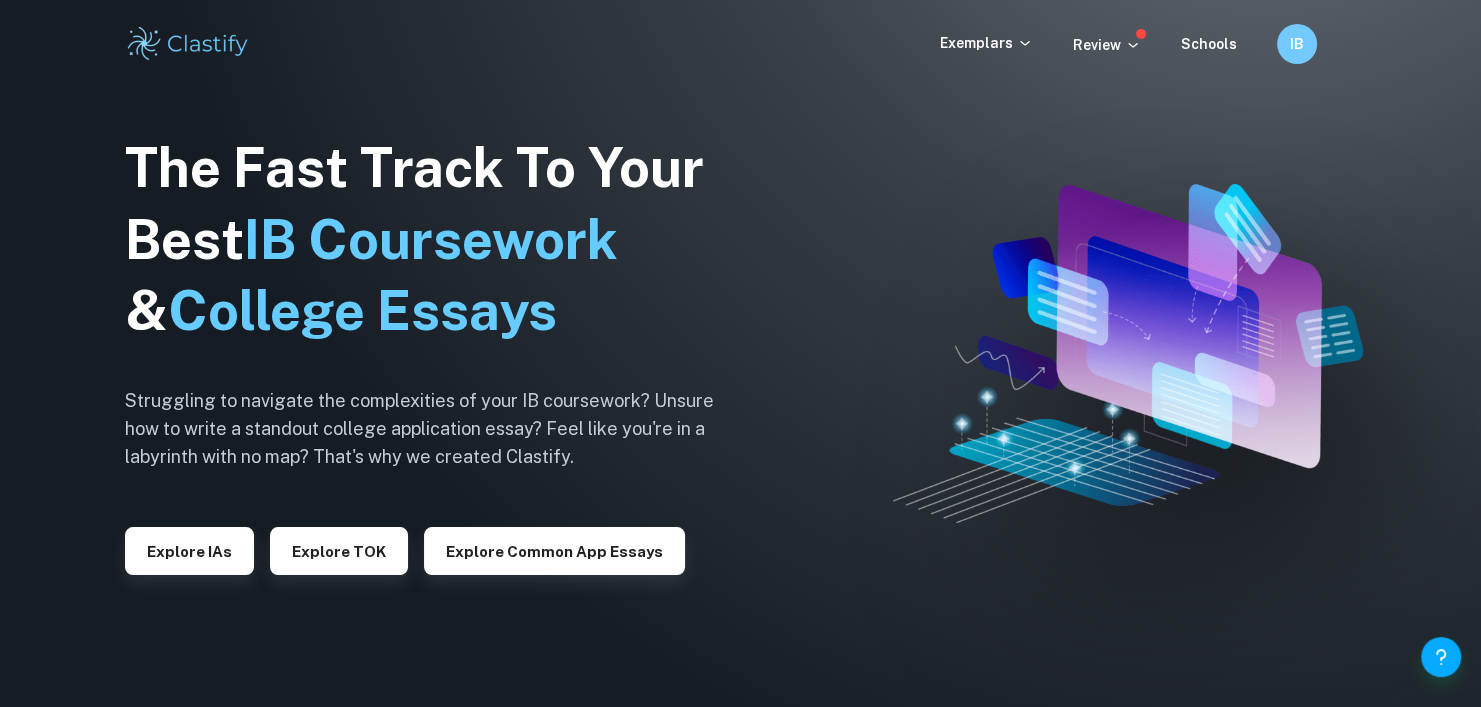 drag, startPoint x: 0, startPoint y: 0, endPoint x: 195, endPoint y: 507, distance: 543.20715 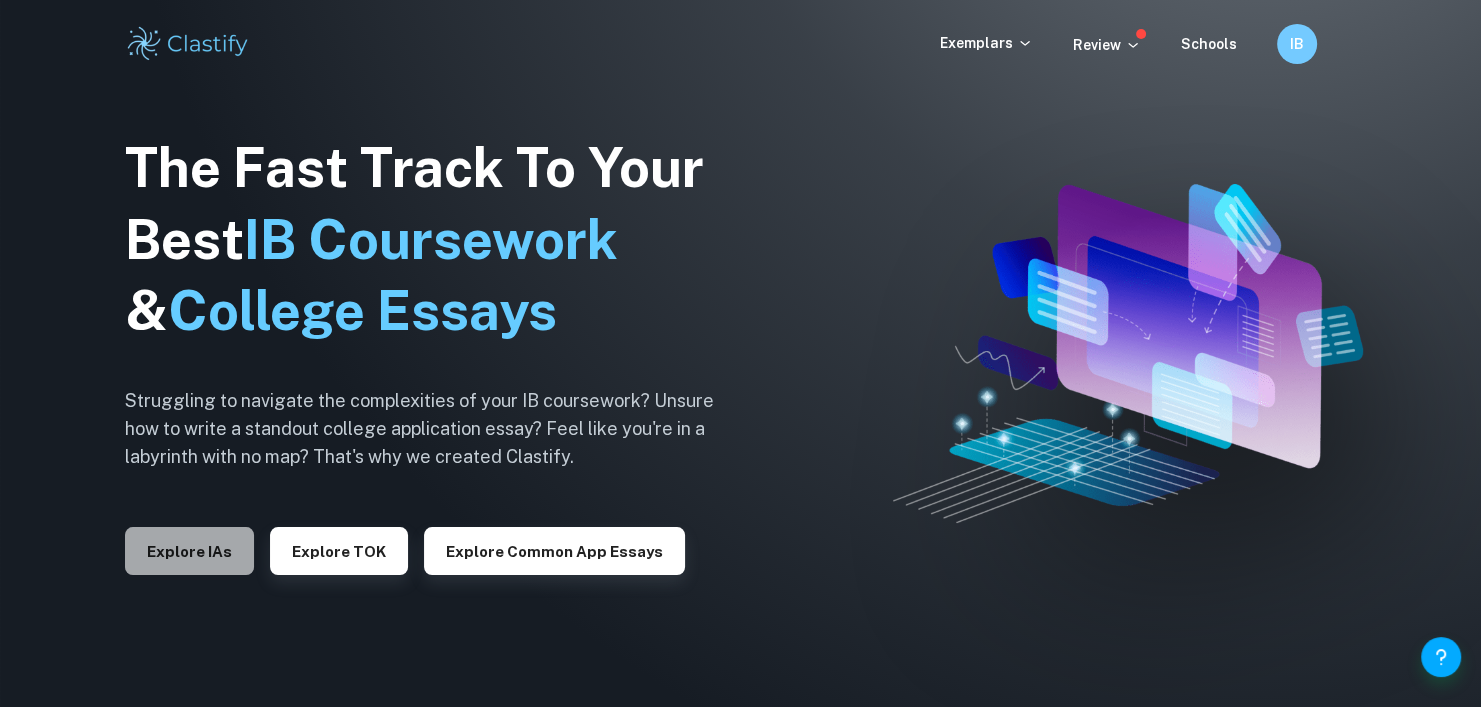 click on "Explore IAs" at bounding box center (189, 551) 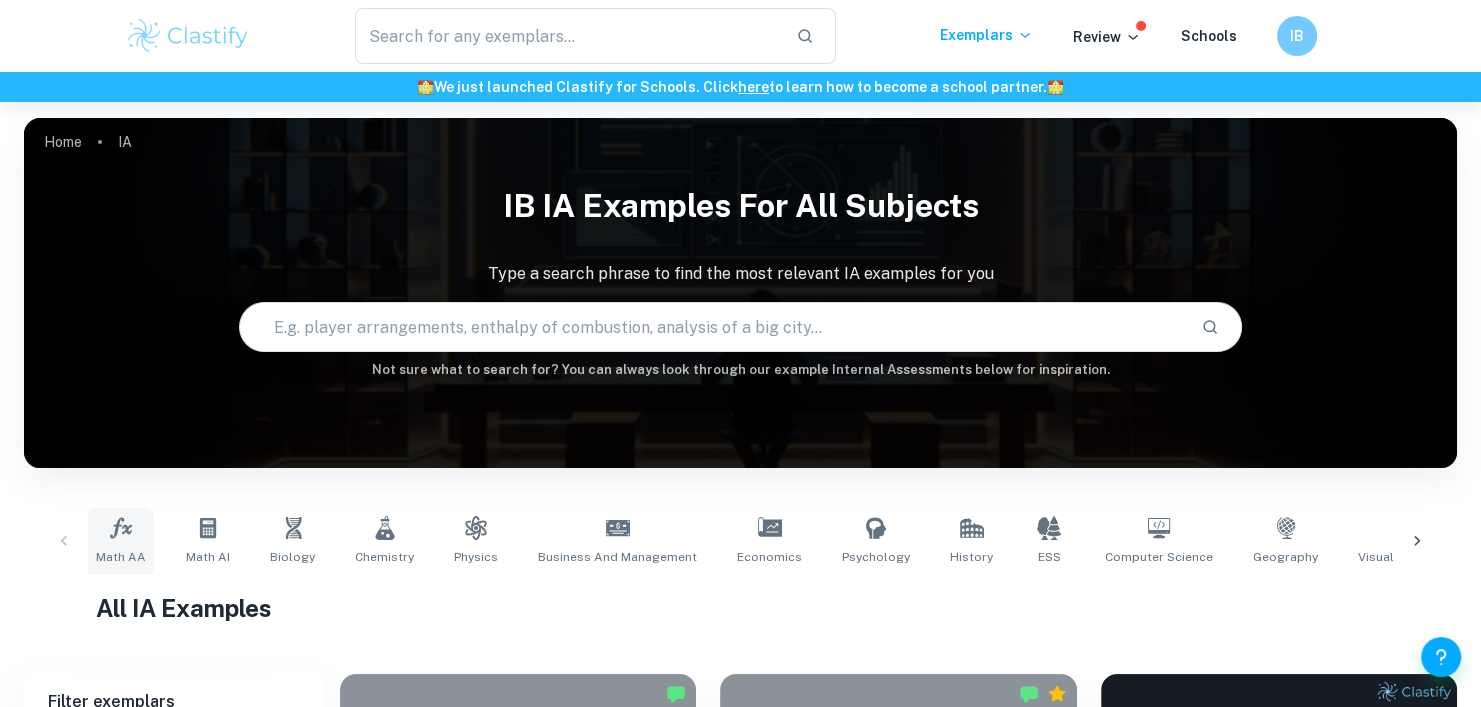 scroll, scrollTop: 175, scrollLeft: 0, axis: vertical 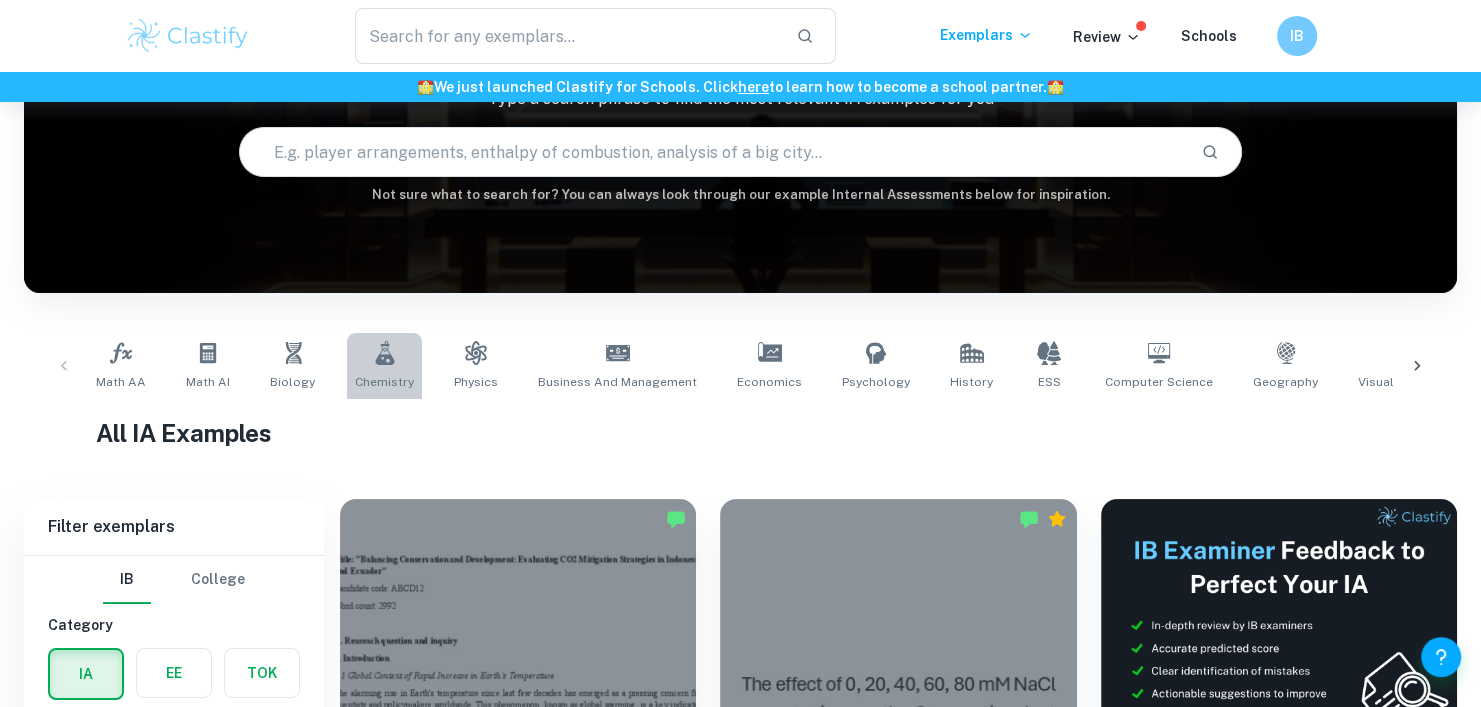 click 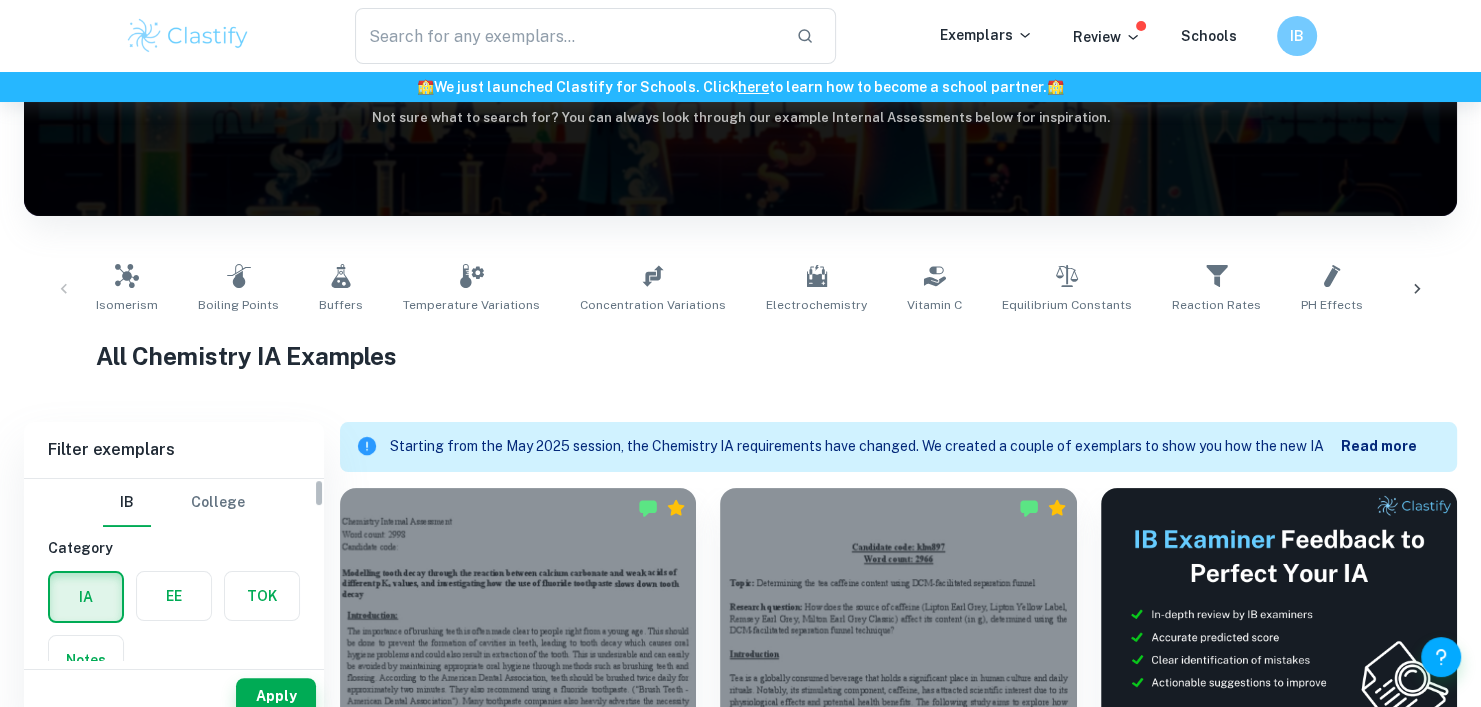 scroll, scrollTop: 258, scrollLeft: 0, axis: vertical 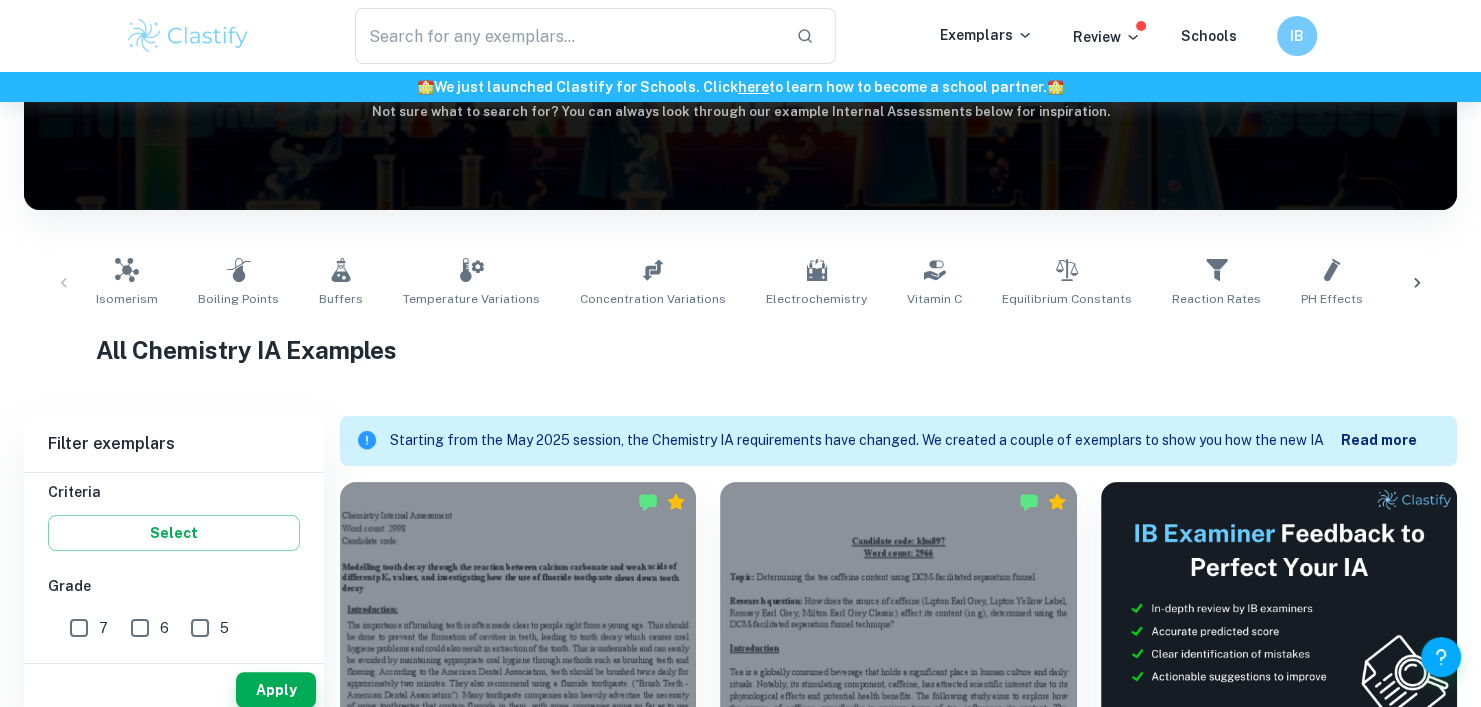 click on "7" at bounding box center [79, 628] 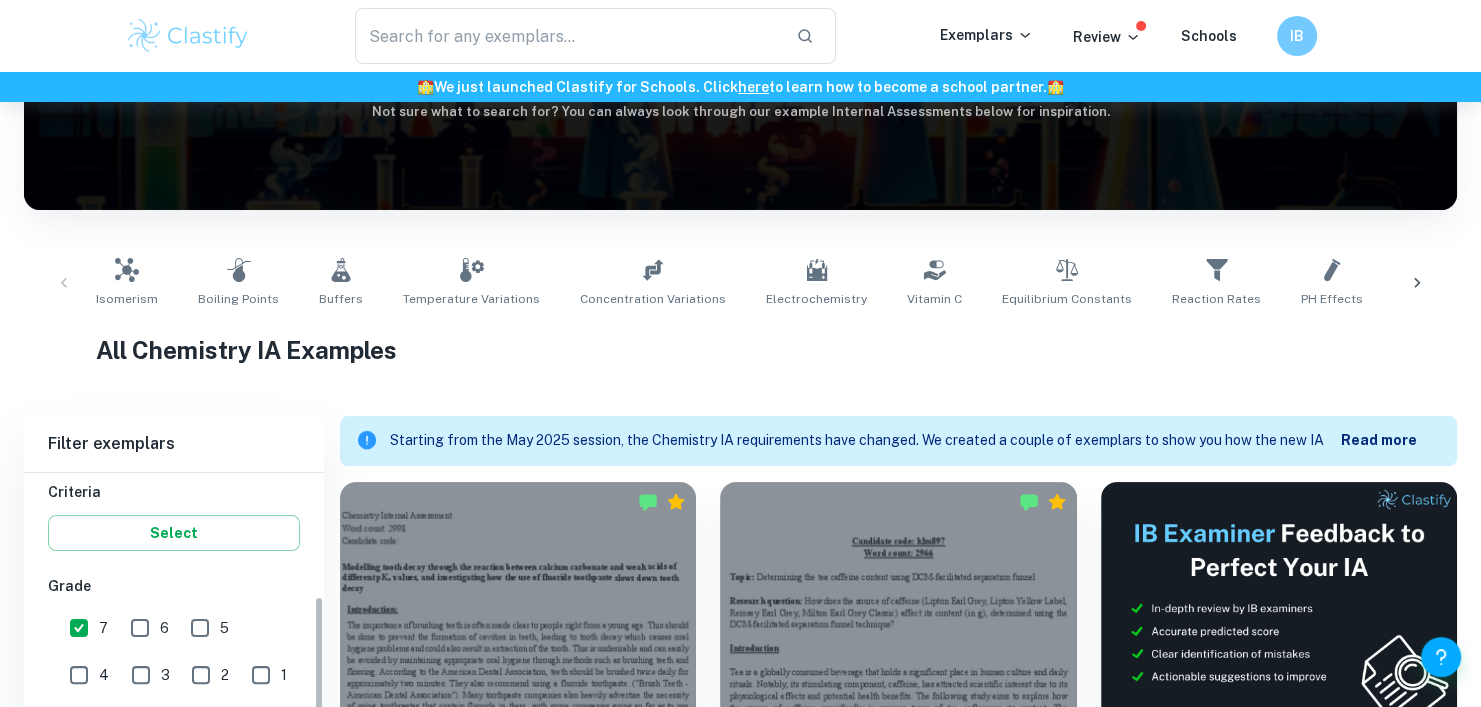 scroll, scrollTop: 512, scrollLeft: 0, axis: vertical 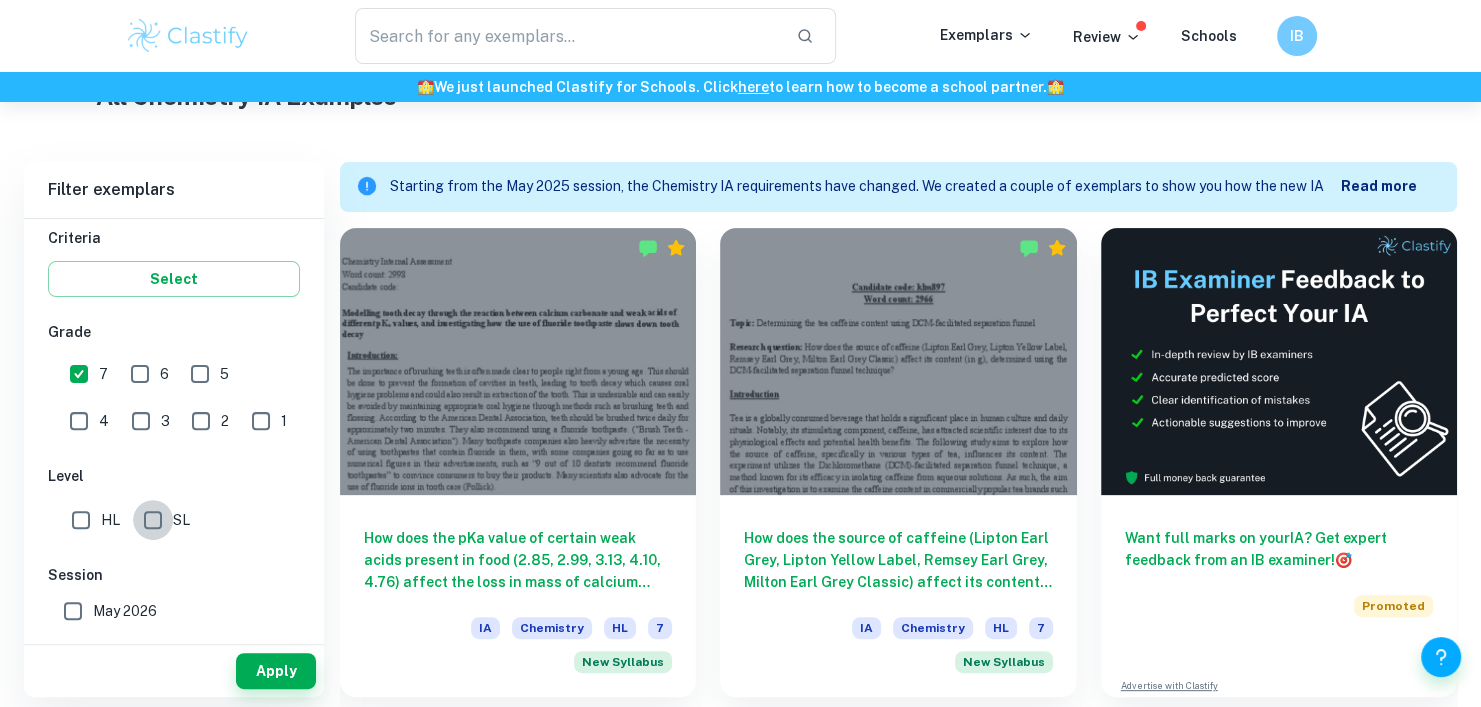 click on "SL" at bounding box center (153, 520) 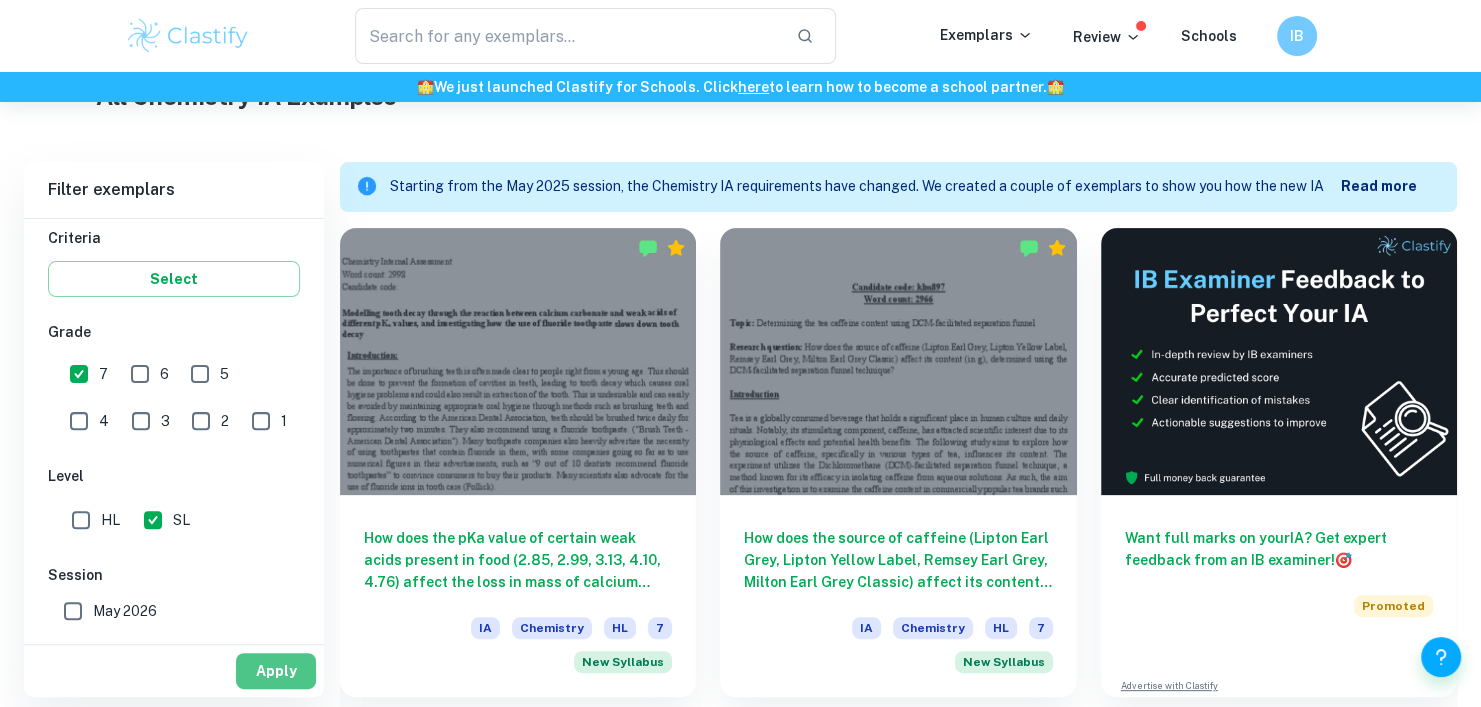 click on "Apply" at bounding box center [276, 671] 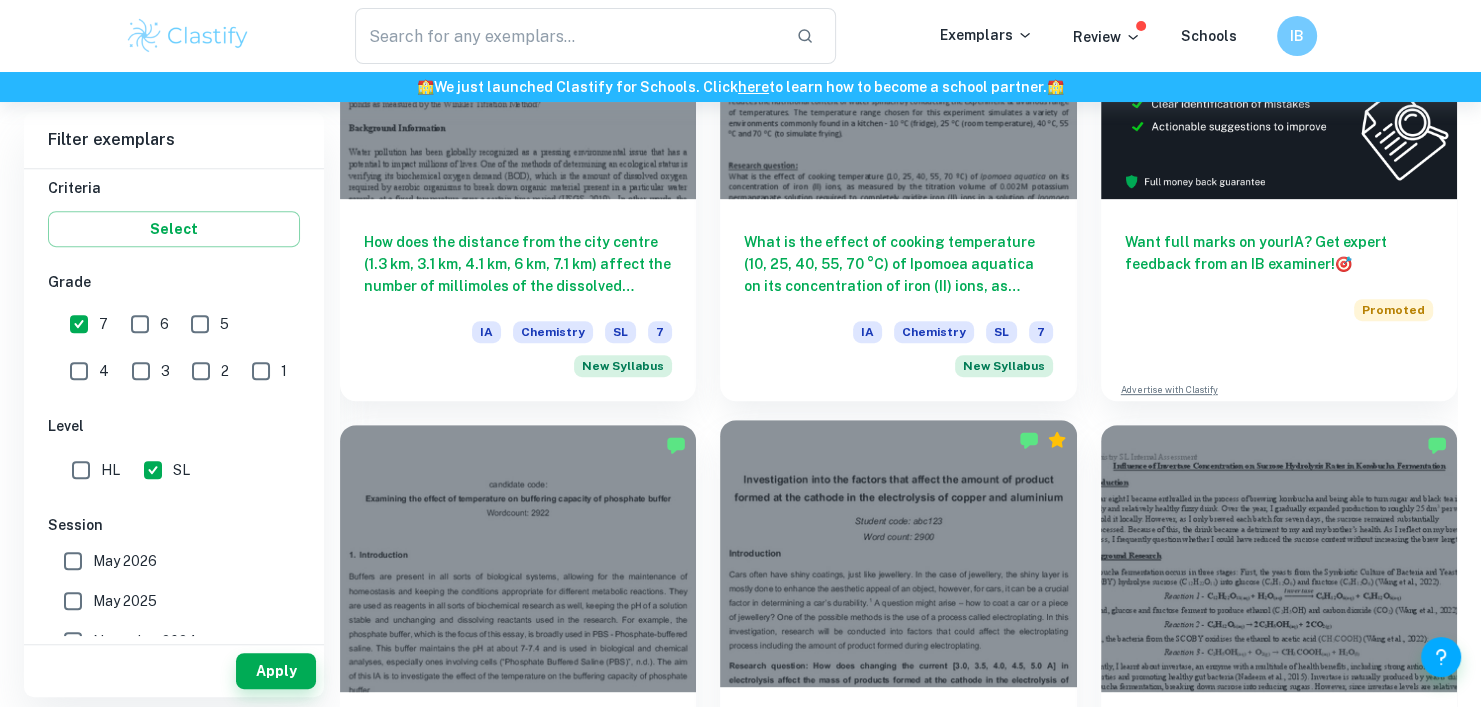 scroll, scrollTop: 810, scrollLeft: 0, axis: vertical 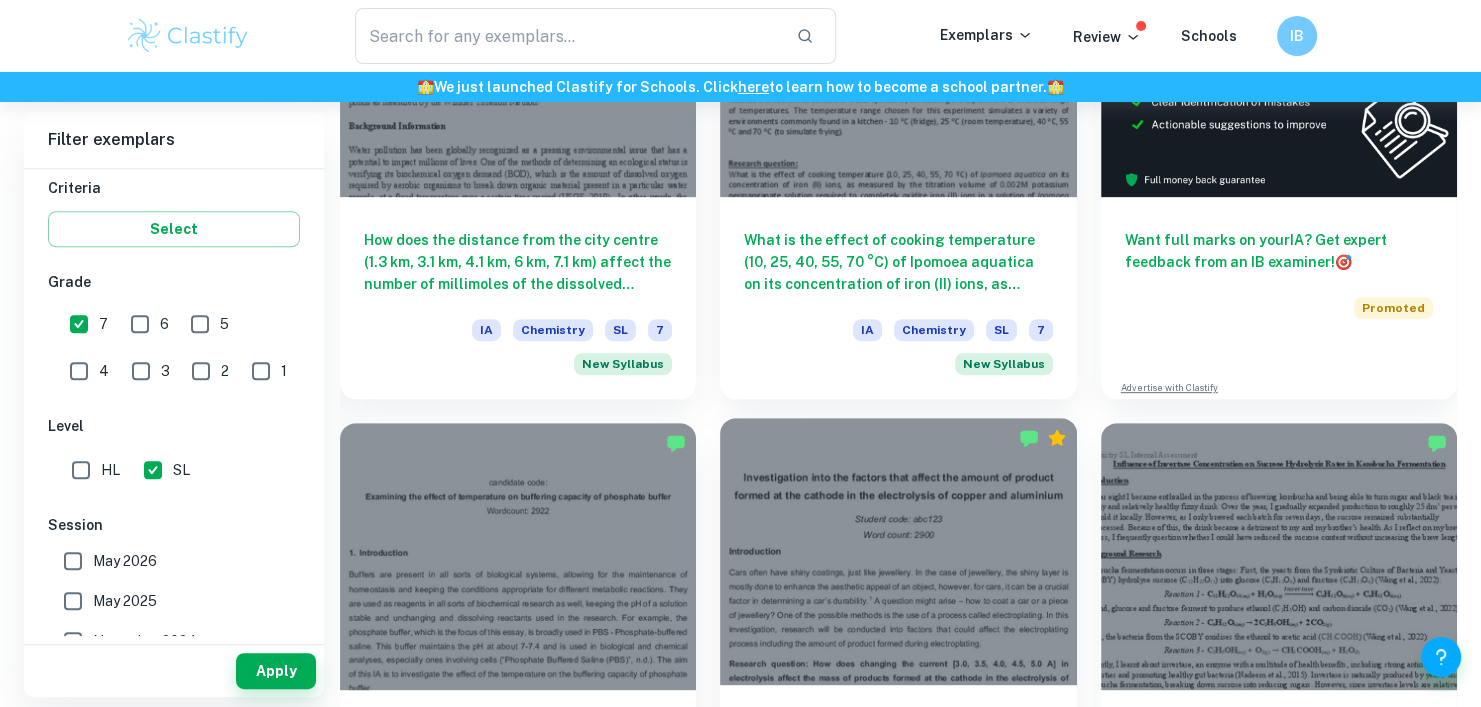 click at bounding box center (898, 551) 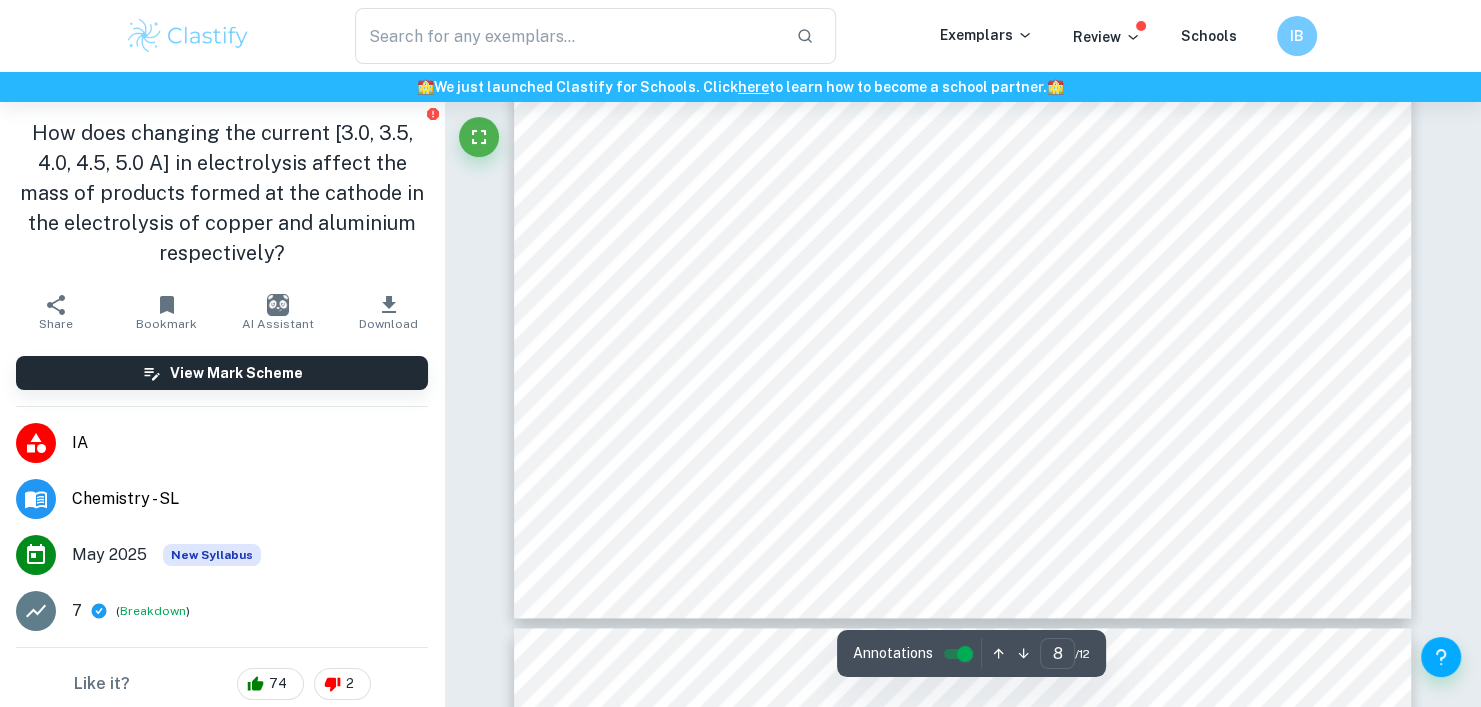 type on "9" 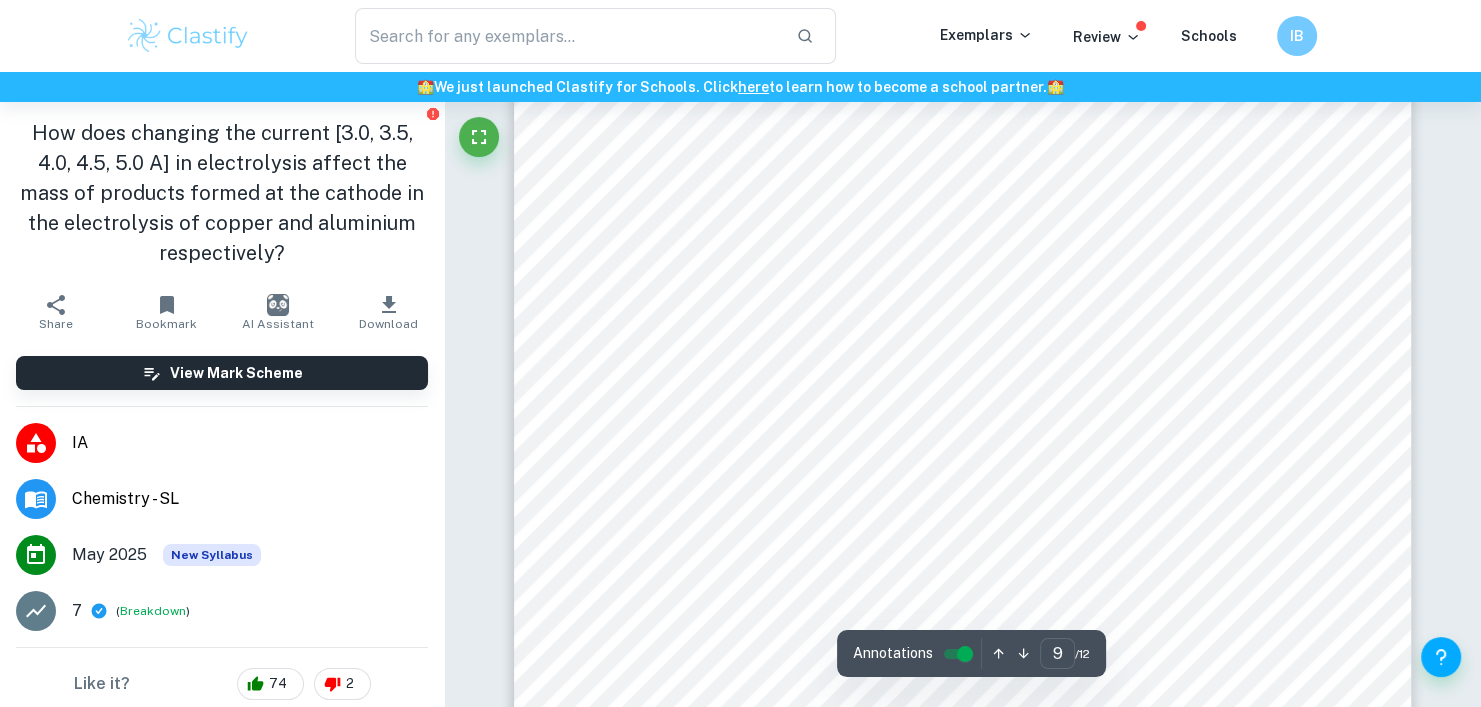 scroll, scrollTop: 10664, scrollLeft: 0, axis: vertical 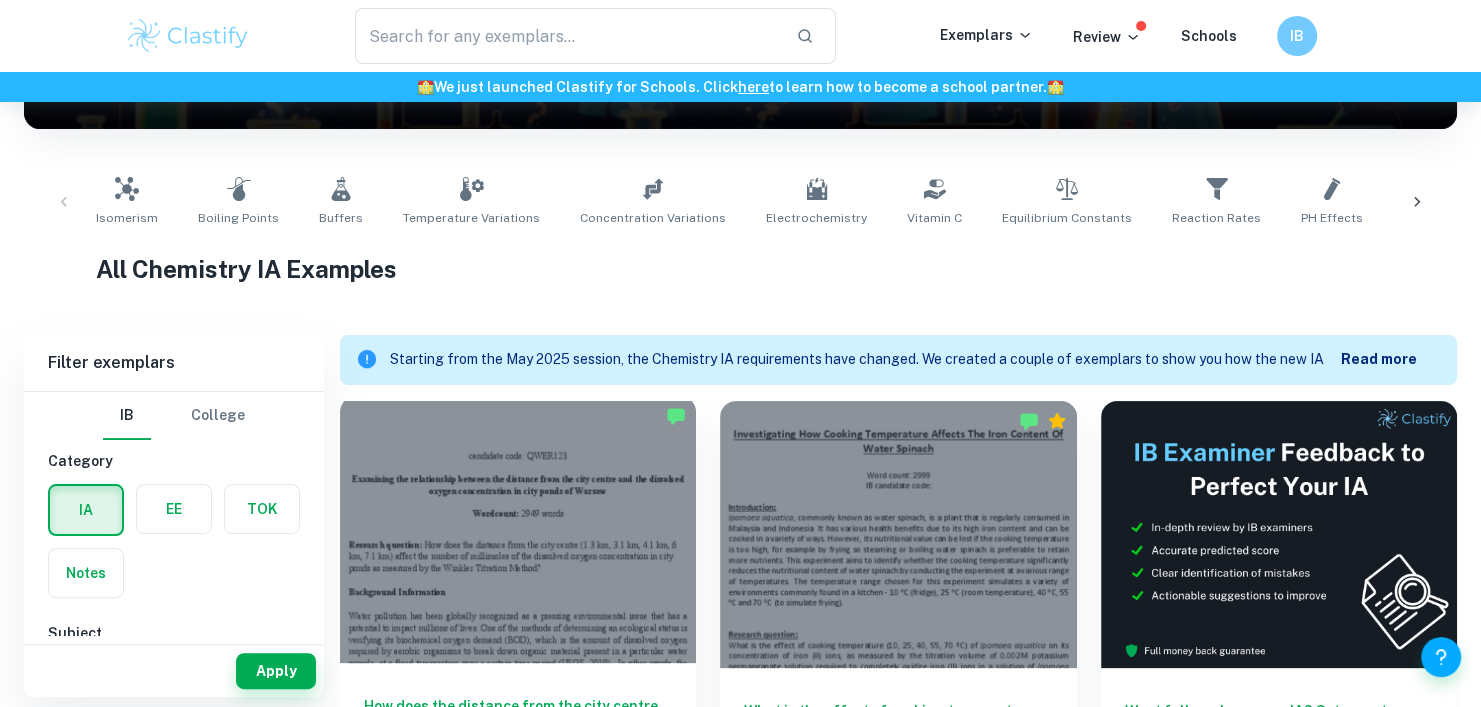 click at bounding box center [518, 529] 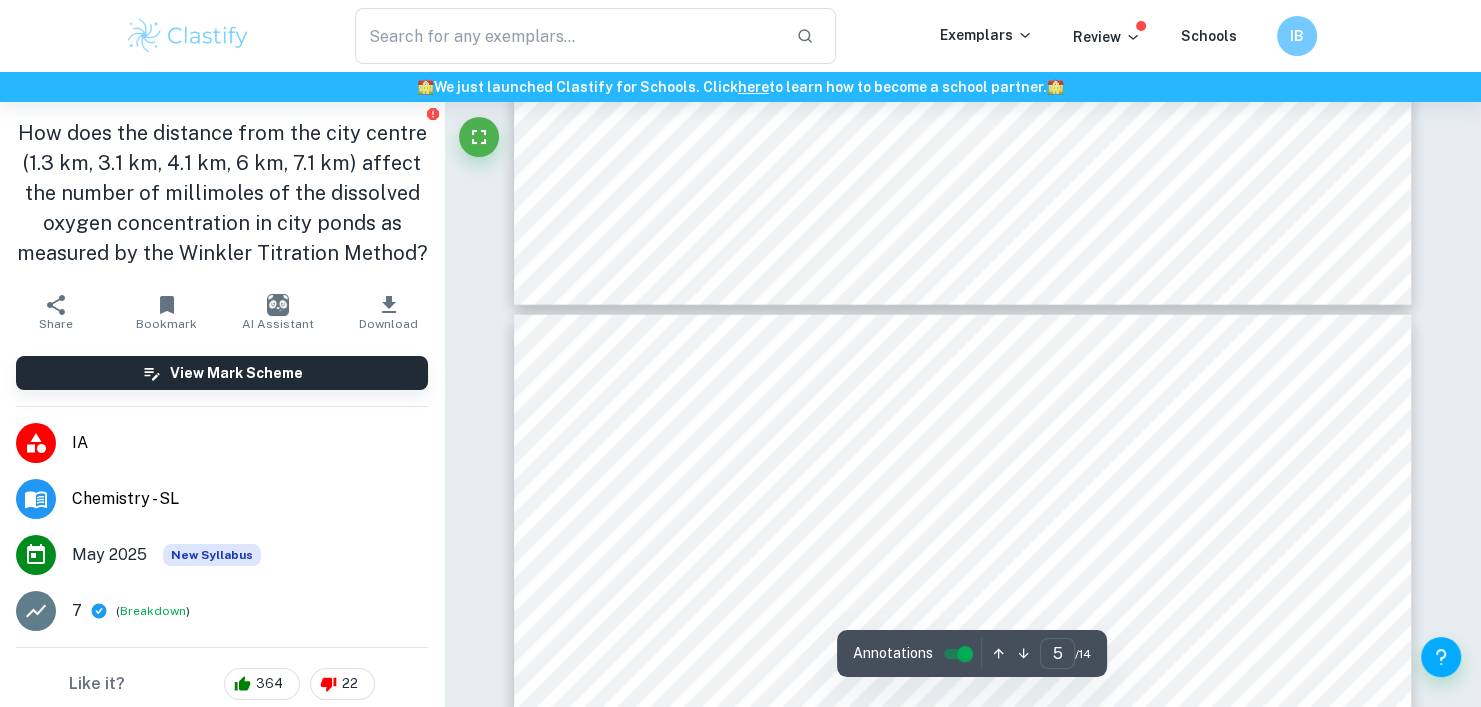 scroll, scrollTop: 5068, scrollLeft: 0, axis: vertical 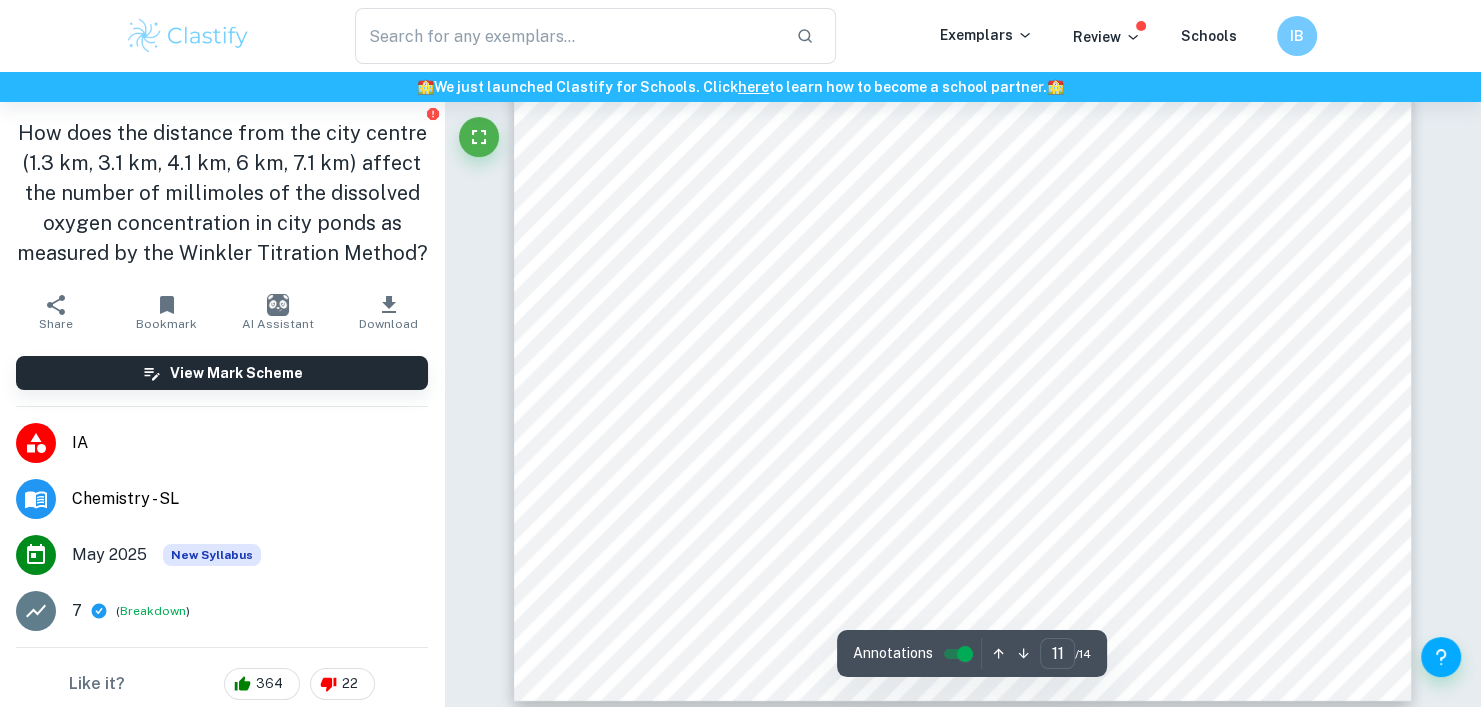 type on "12" 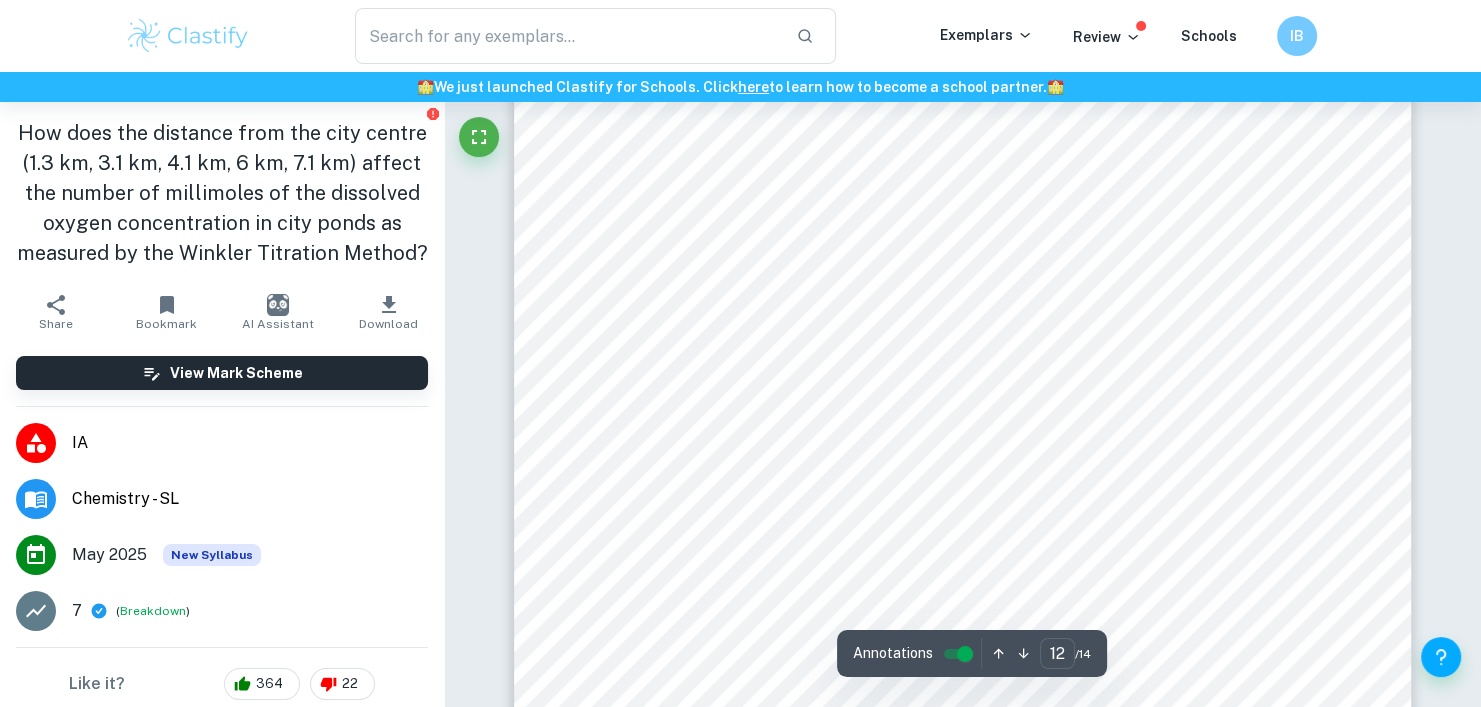 scroll, scrollTop: 14456, scrollLeft: 0, axis: vertical 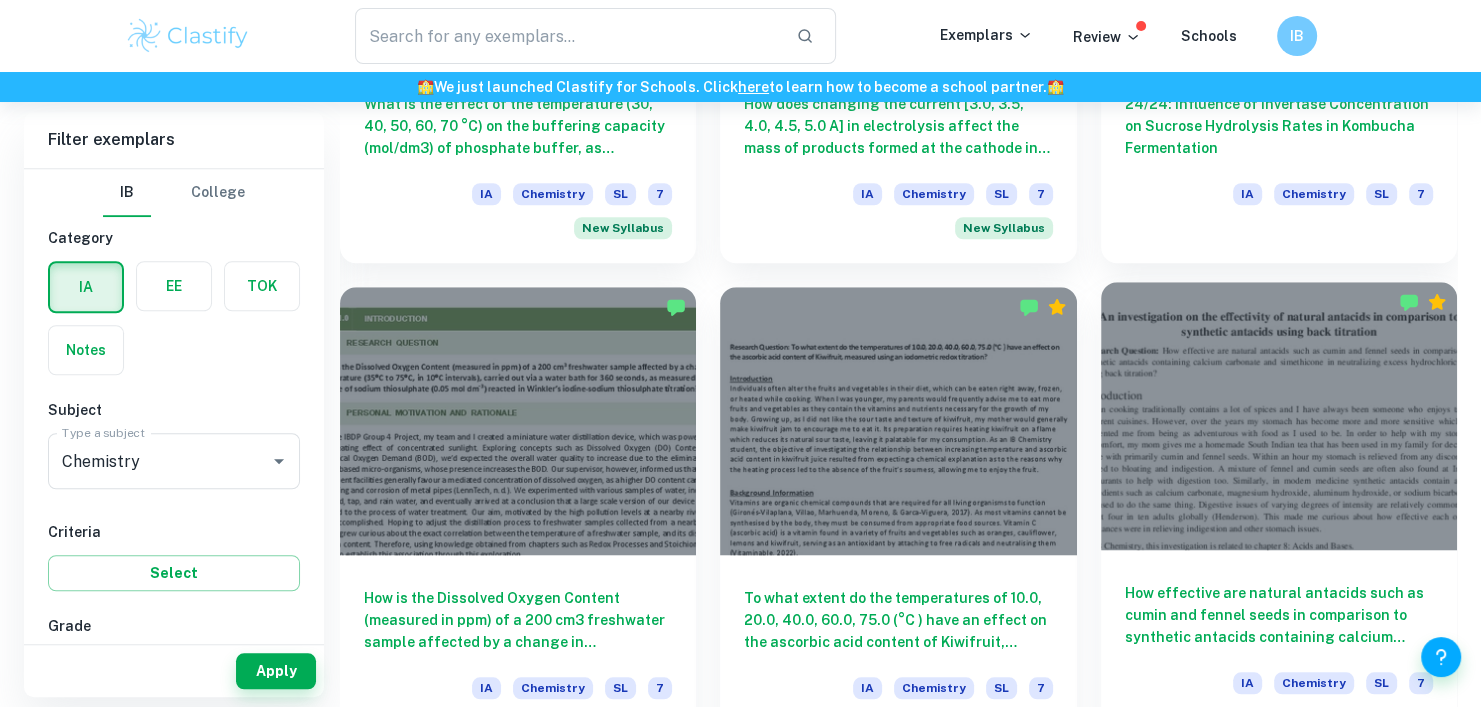 click at bounding box center [1279, 415] 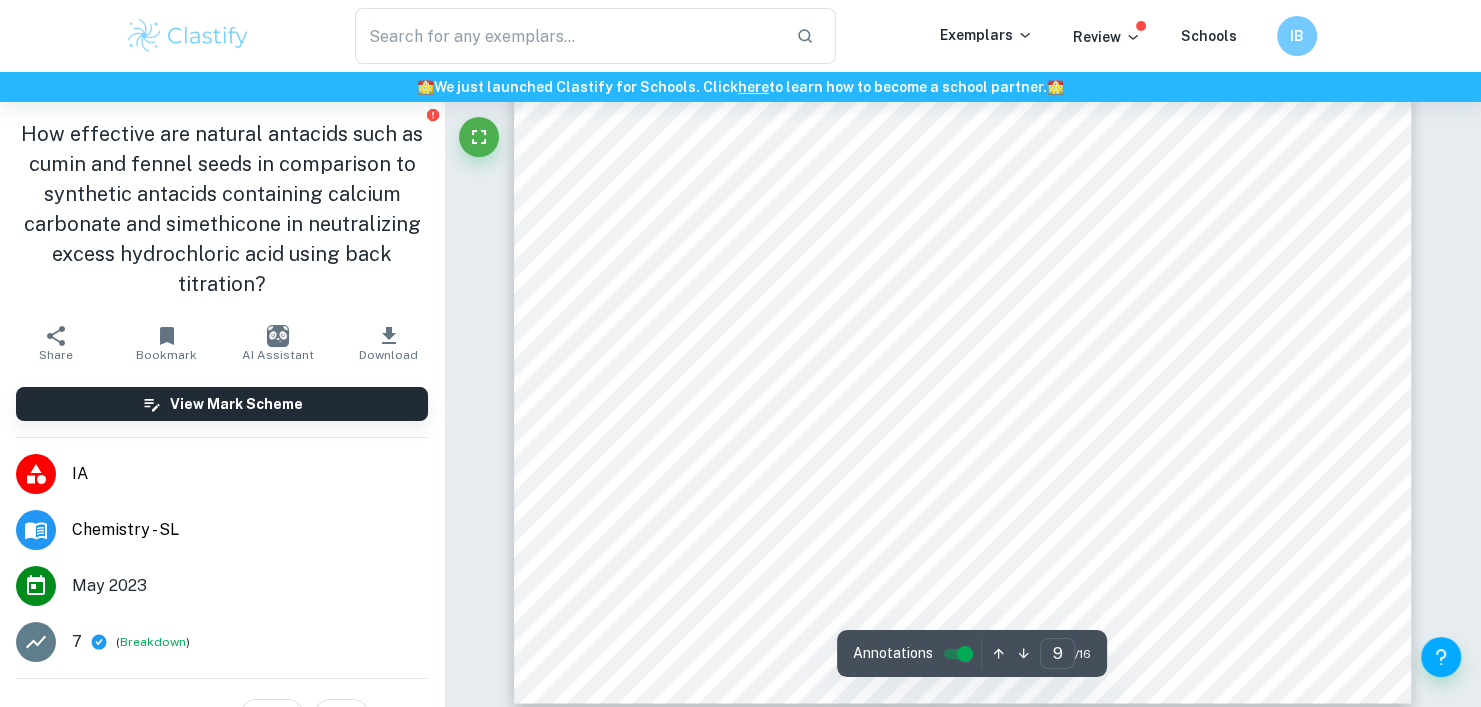 scroll, scrollTop: 11020, scrollLeft: 0, axis: vertical 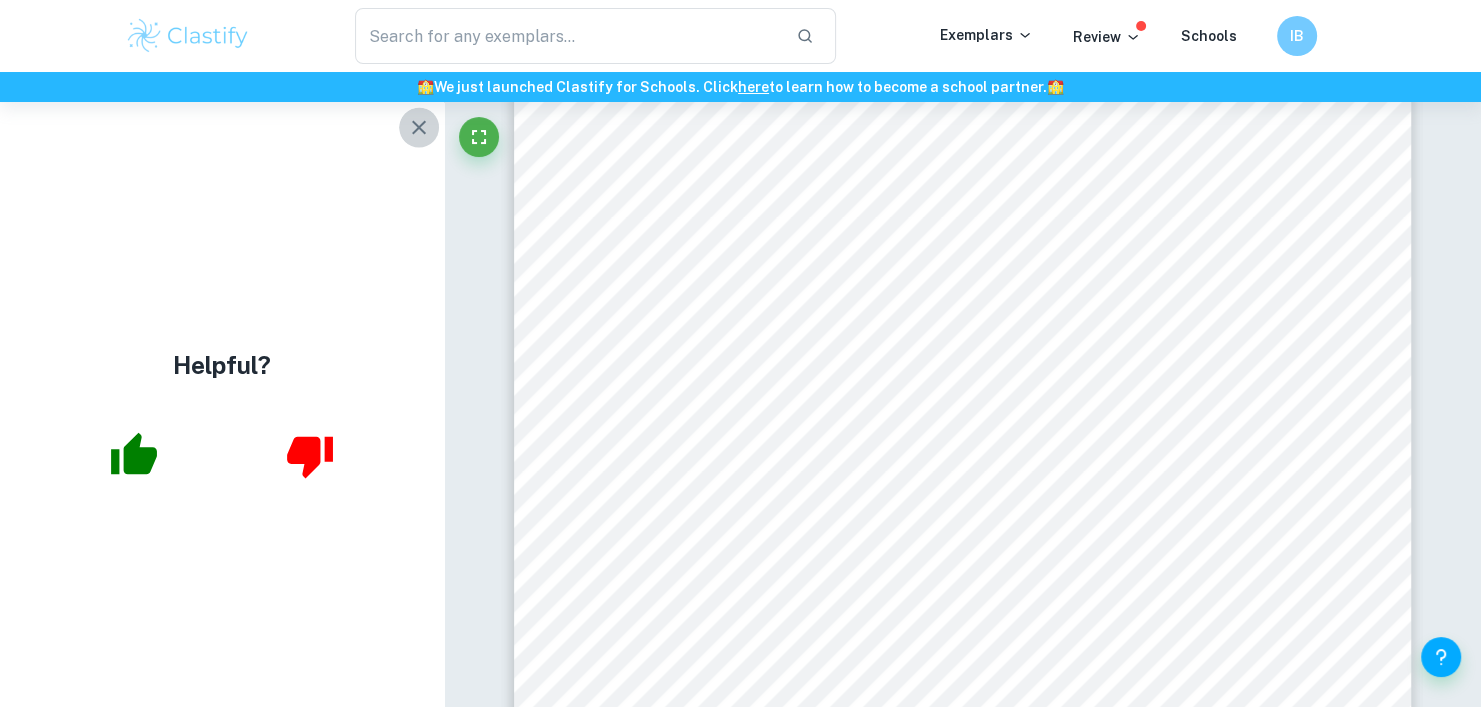 click 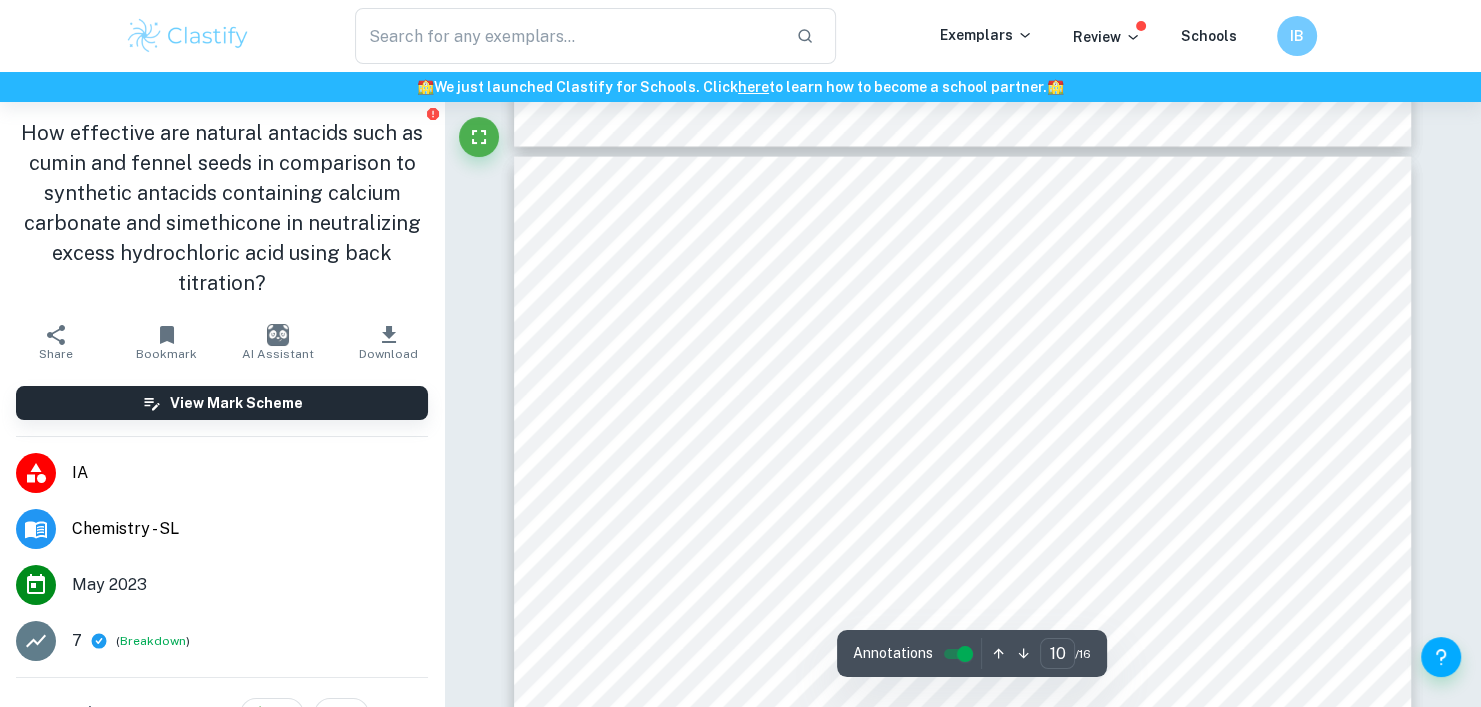 scroll, scrollTop: 11656, scrollLeft: 0, axis: vertical 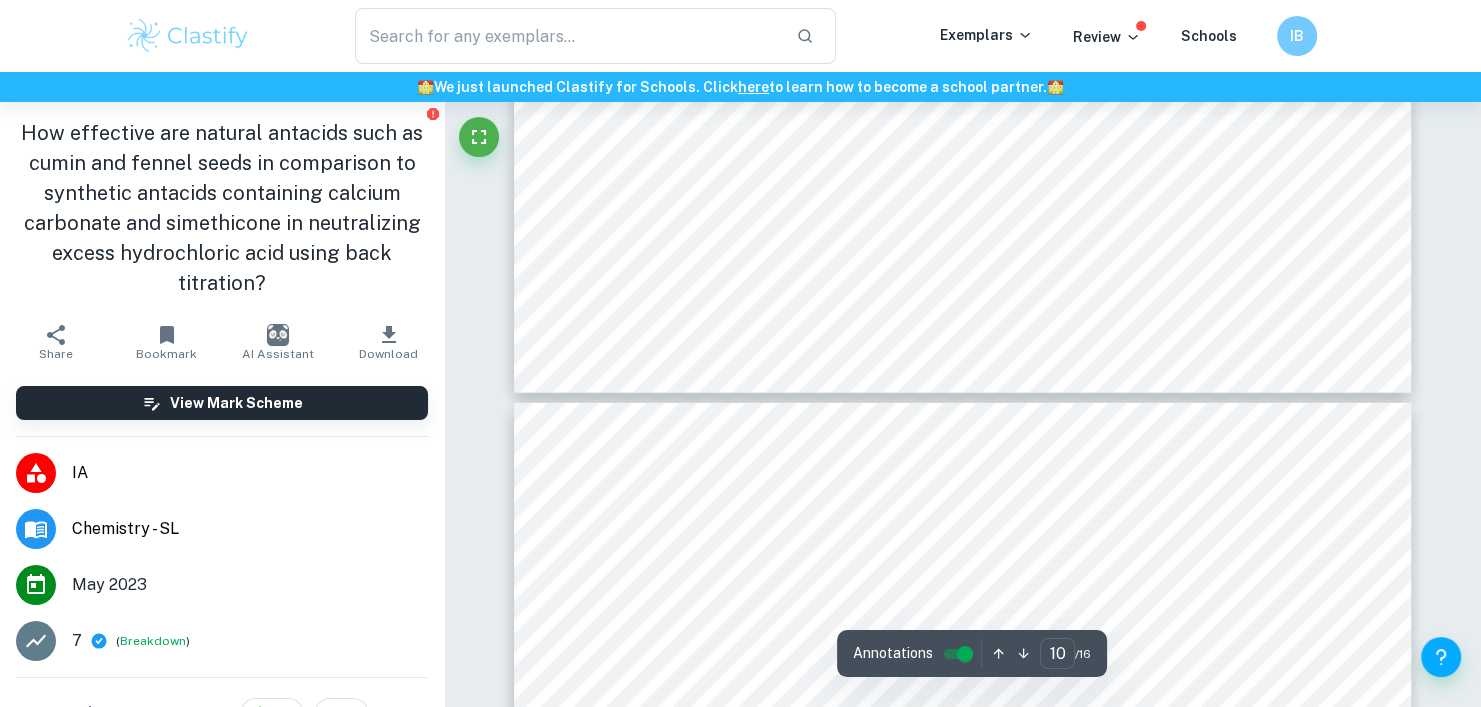 type on "11" 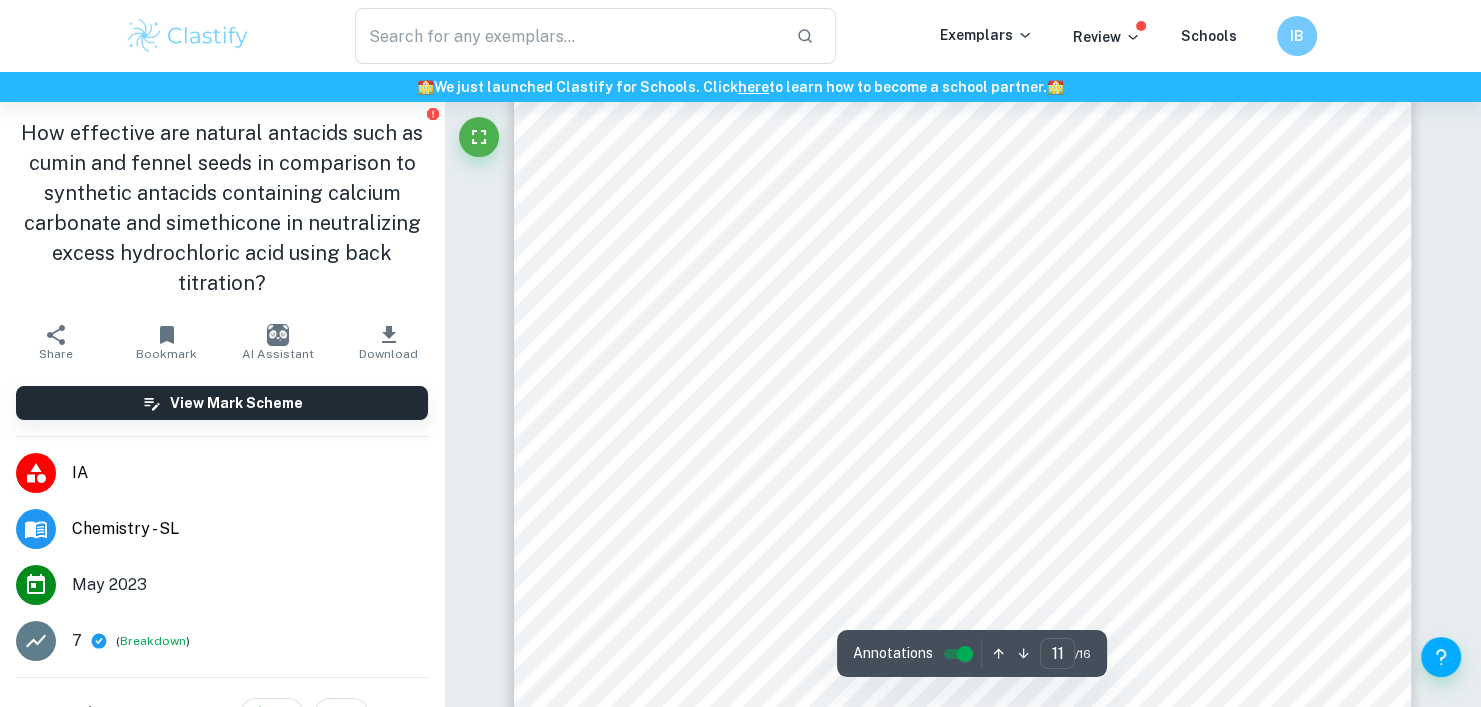 scroll, scrollTop: 13519, scrollLeft: 0, axis: vertical 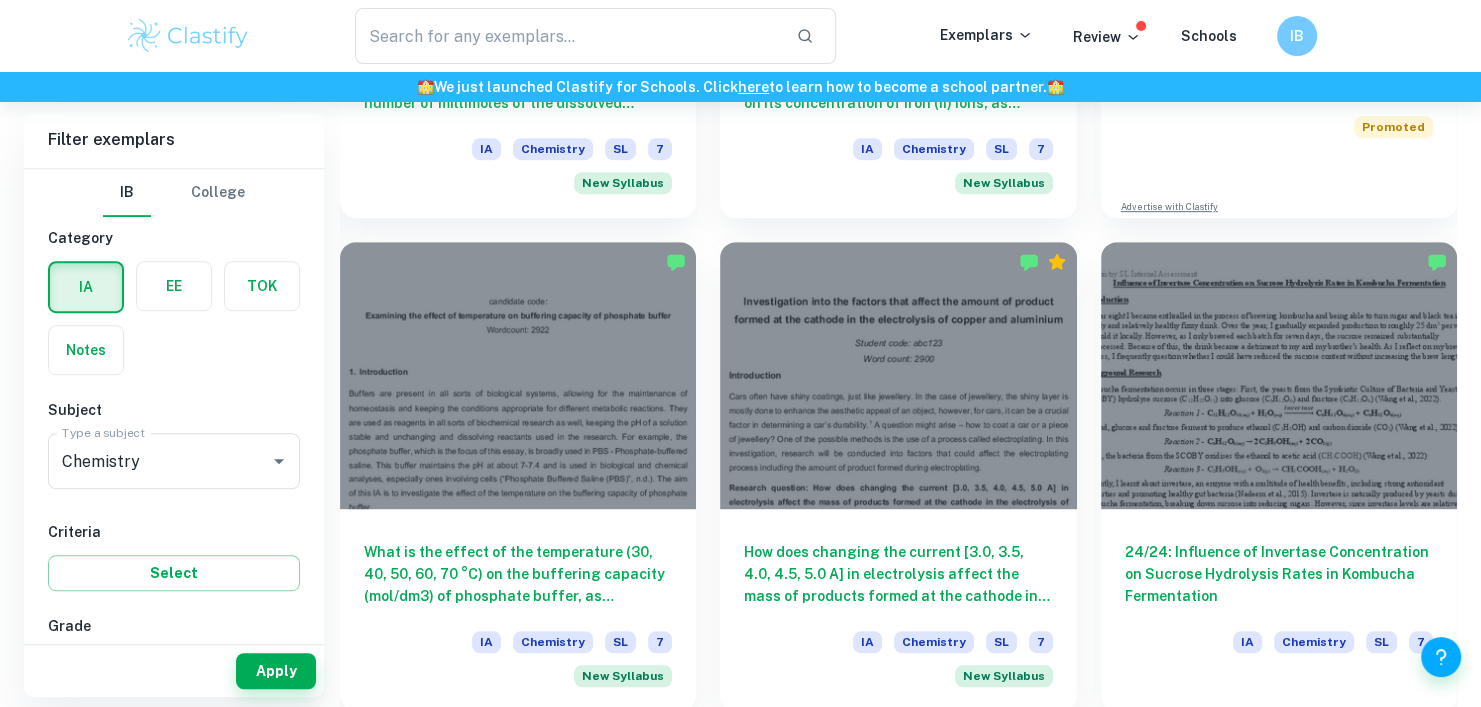 click at bounding box center (518, 375) 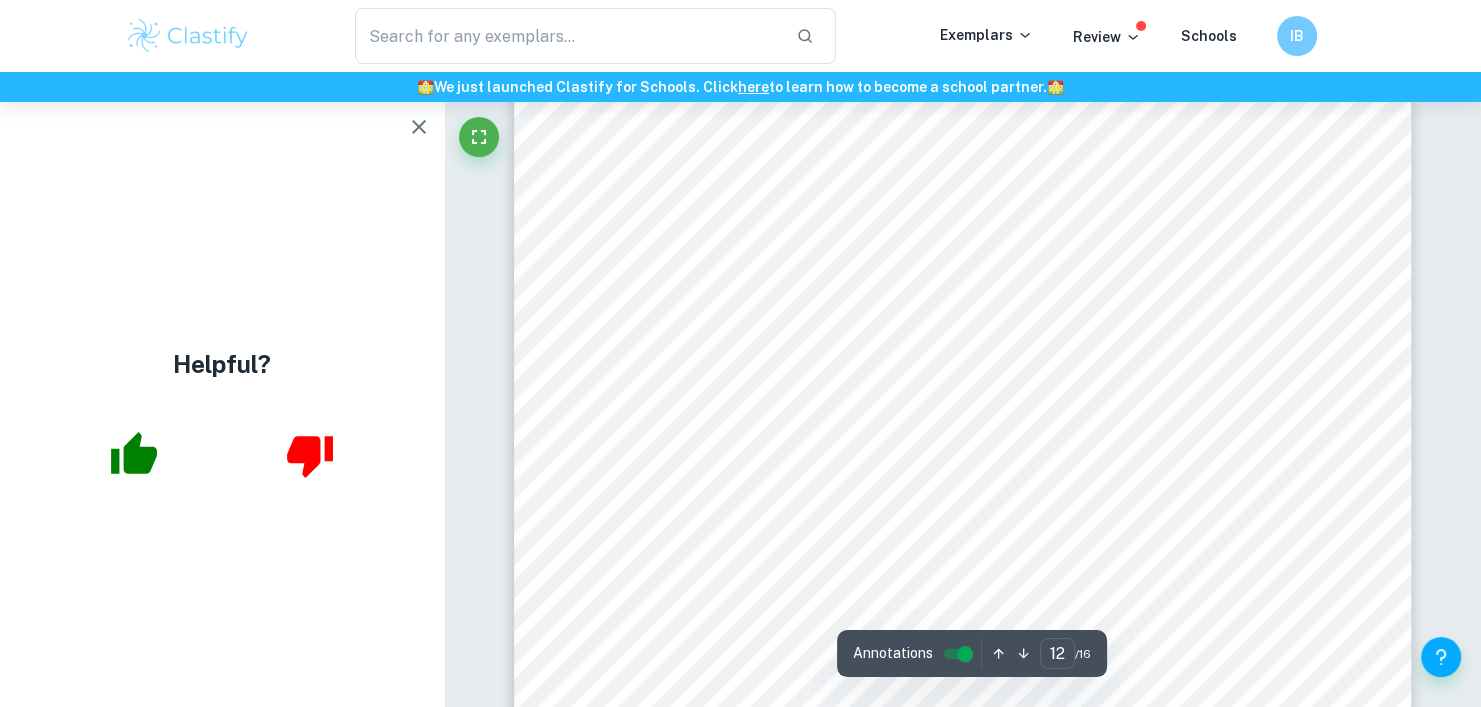scroll, scrollTop: 14292, scrollLeft: 0, axis: vertical 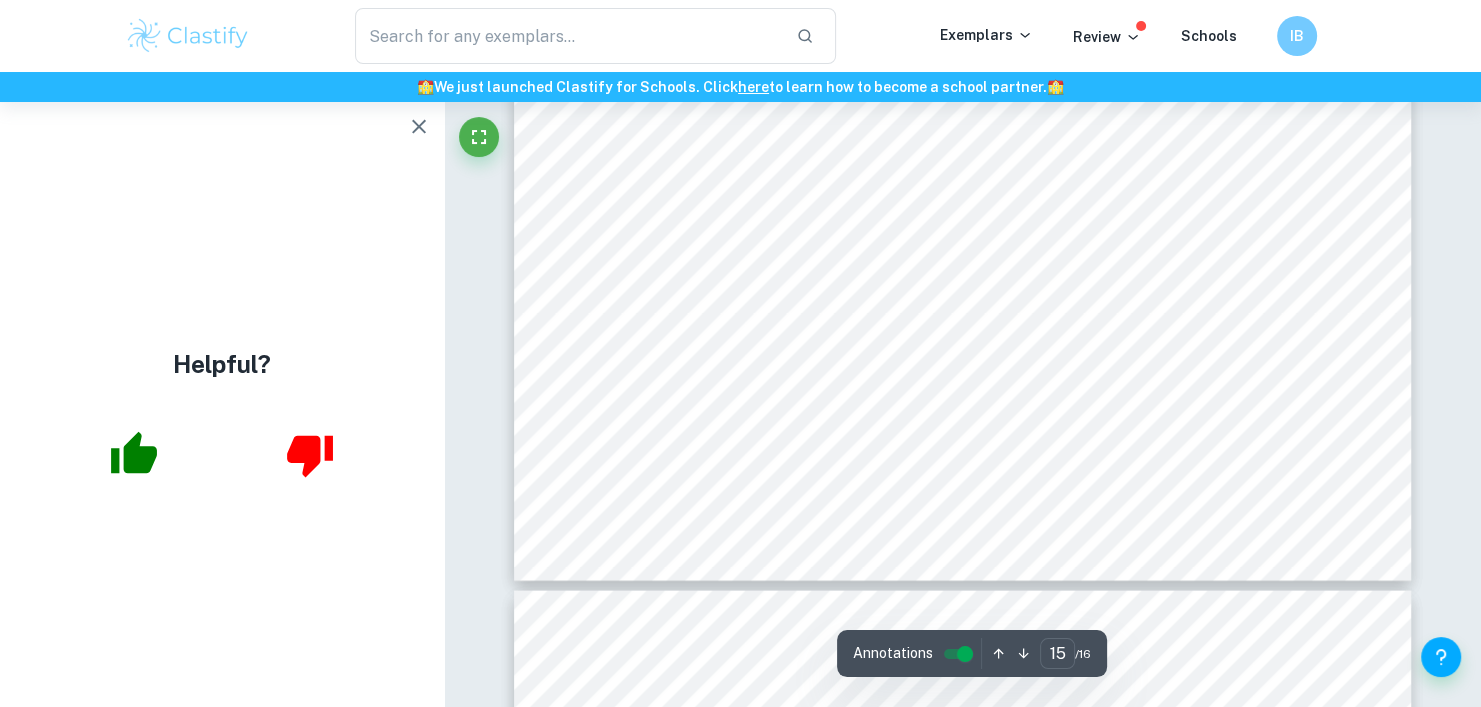 type on "16" 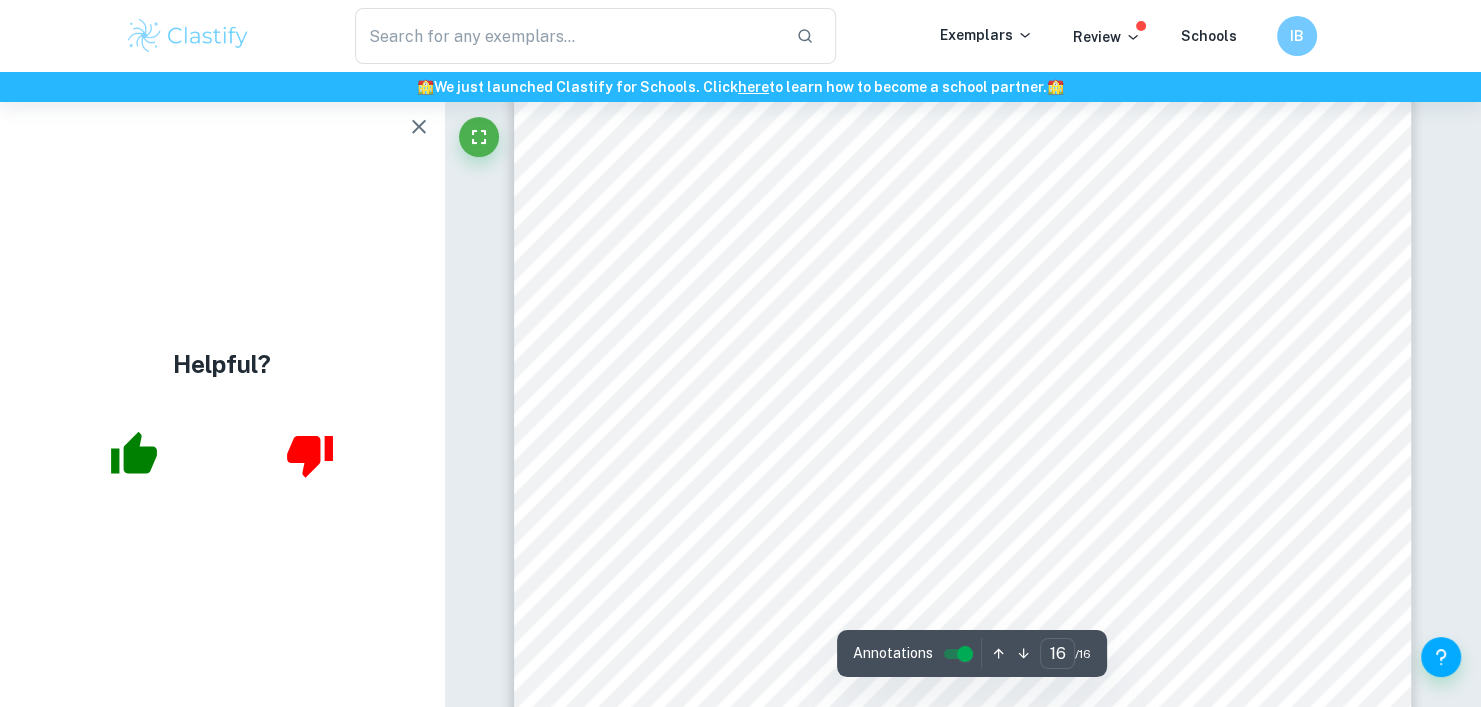 scroll, scrollTop: 19699, scrollLeft: 0, axis: vertical 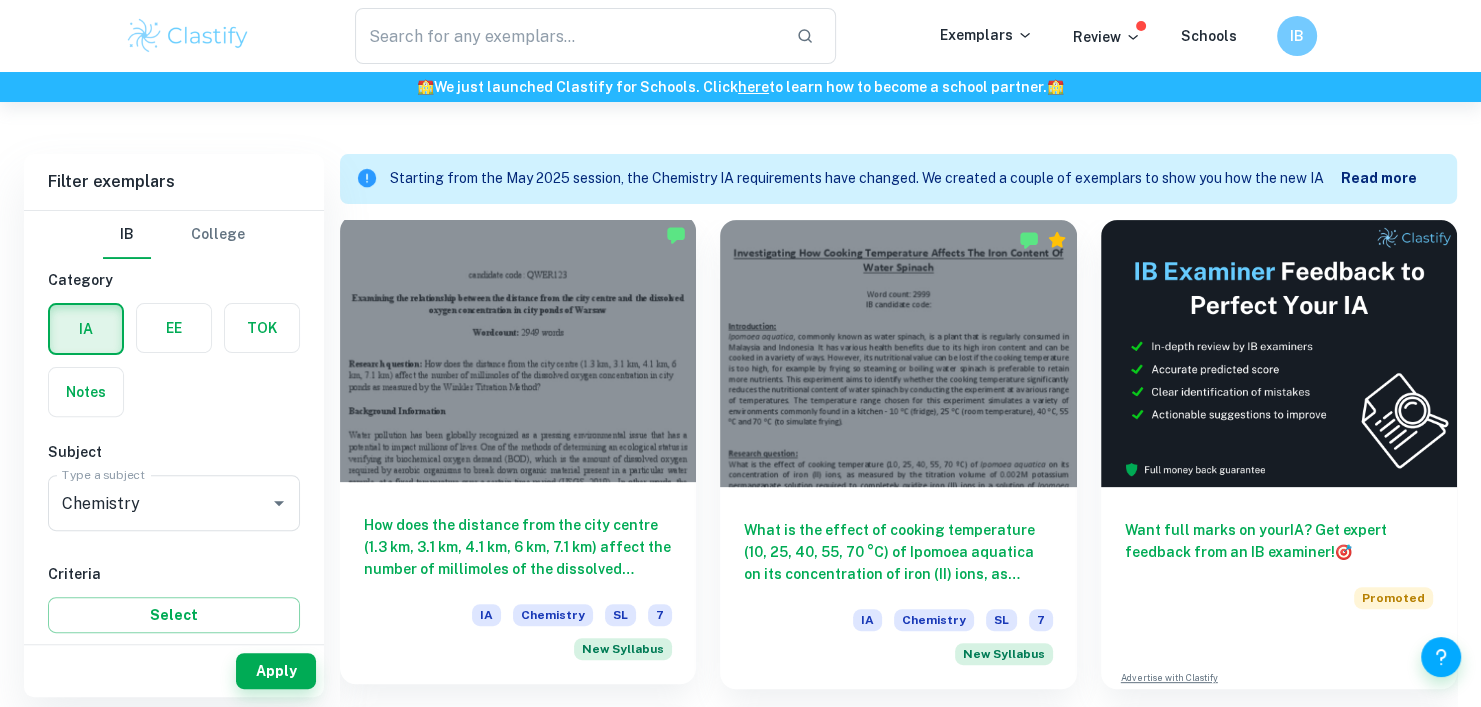 click at bounding box center (518, 348) 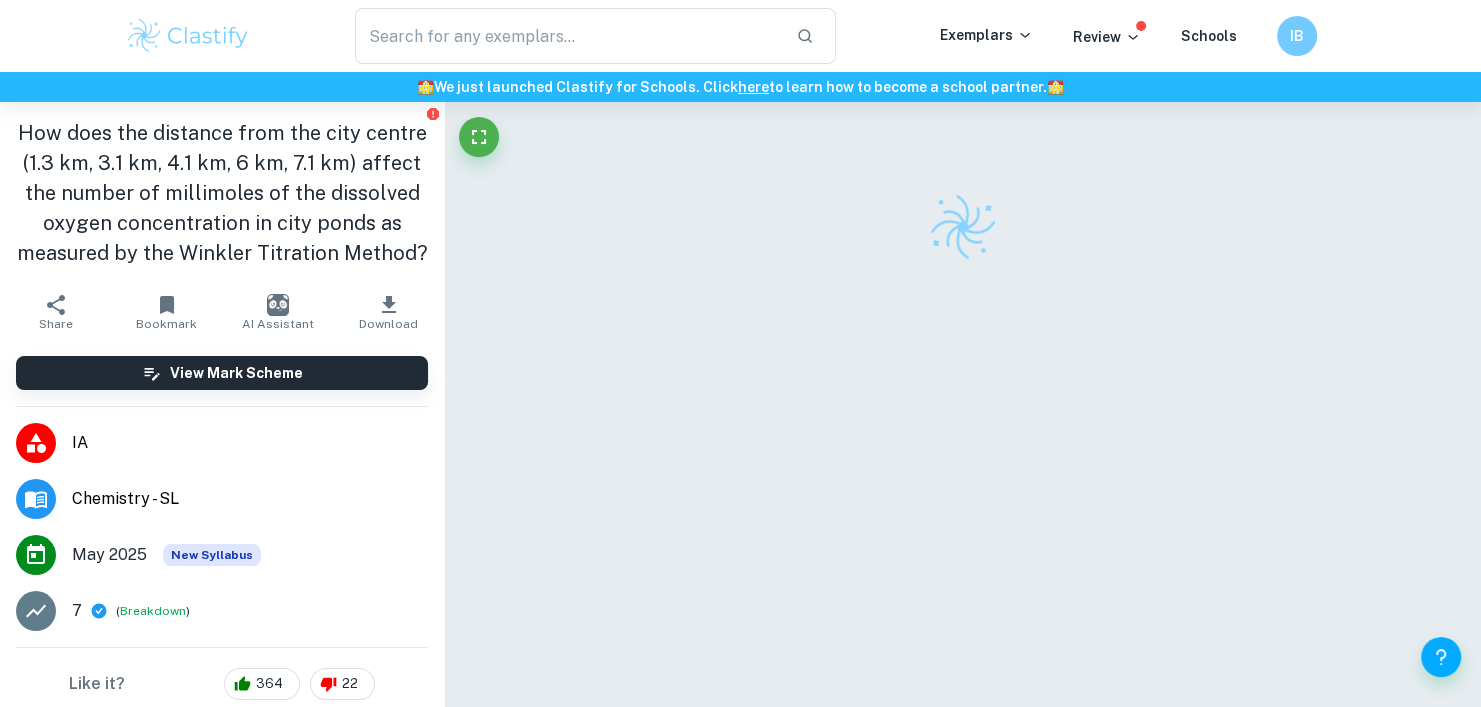 scroll, scrollTop: 102, scrollLeft: 0, axis: vertical 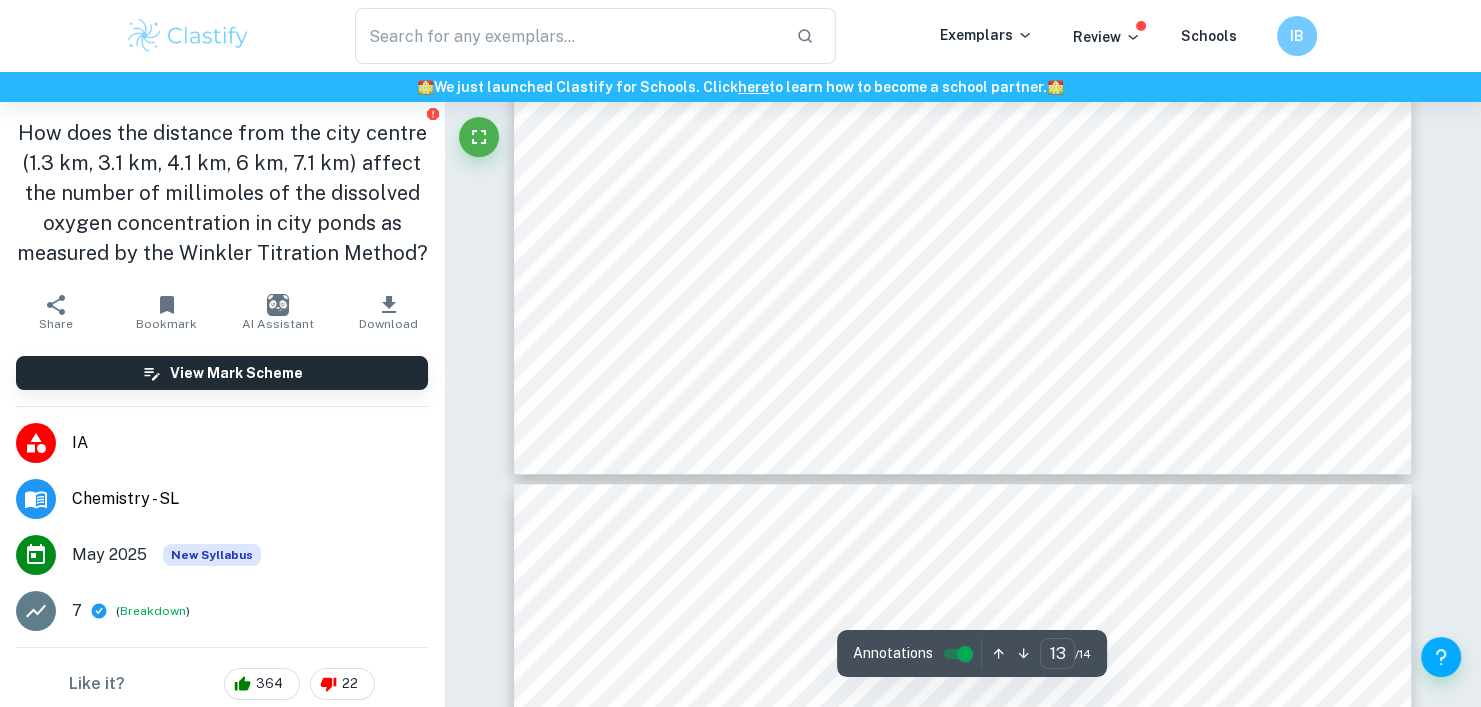 type on "14" 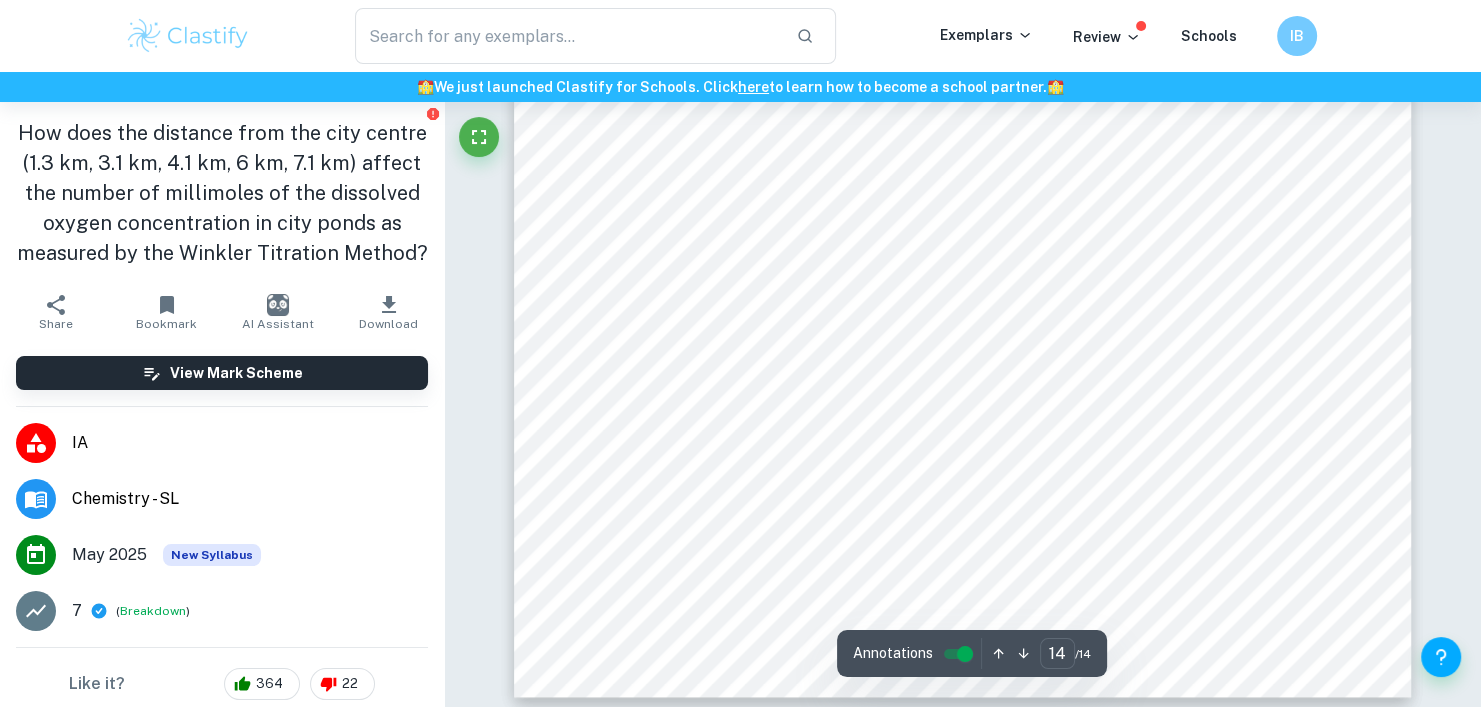 scroll, scrollTop: 17447, scrollLeft: 0, axis: vertical 